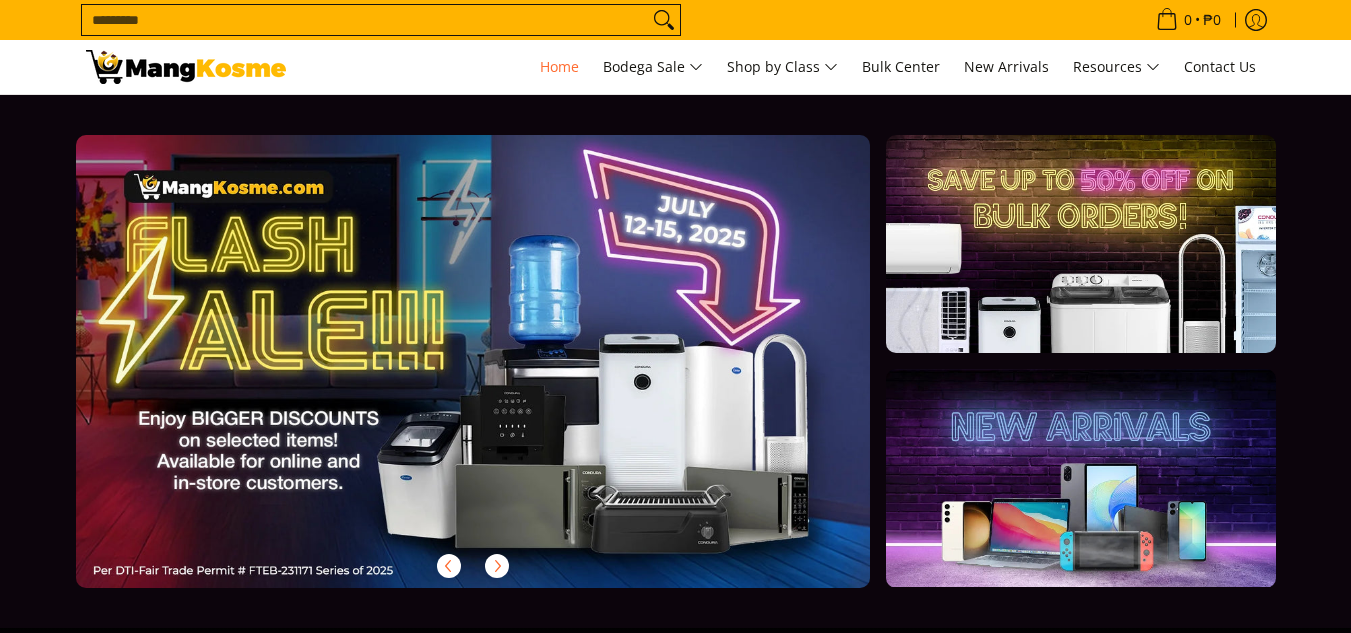 scroll, scrollTop: 0, scrollLeft: 0, axis: both 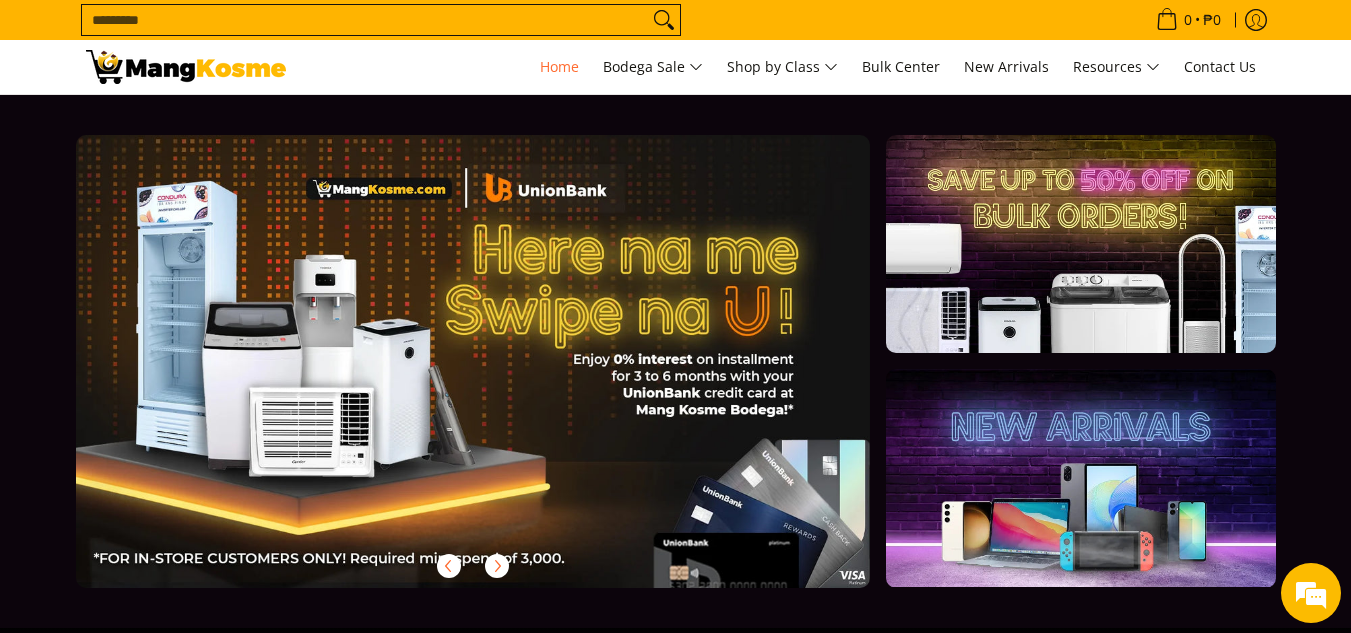 click on "Search..." at bounding box center [365, 20] 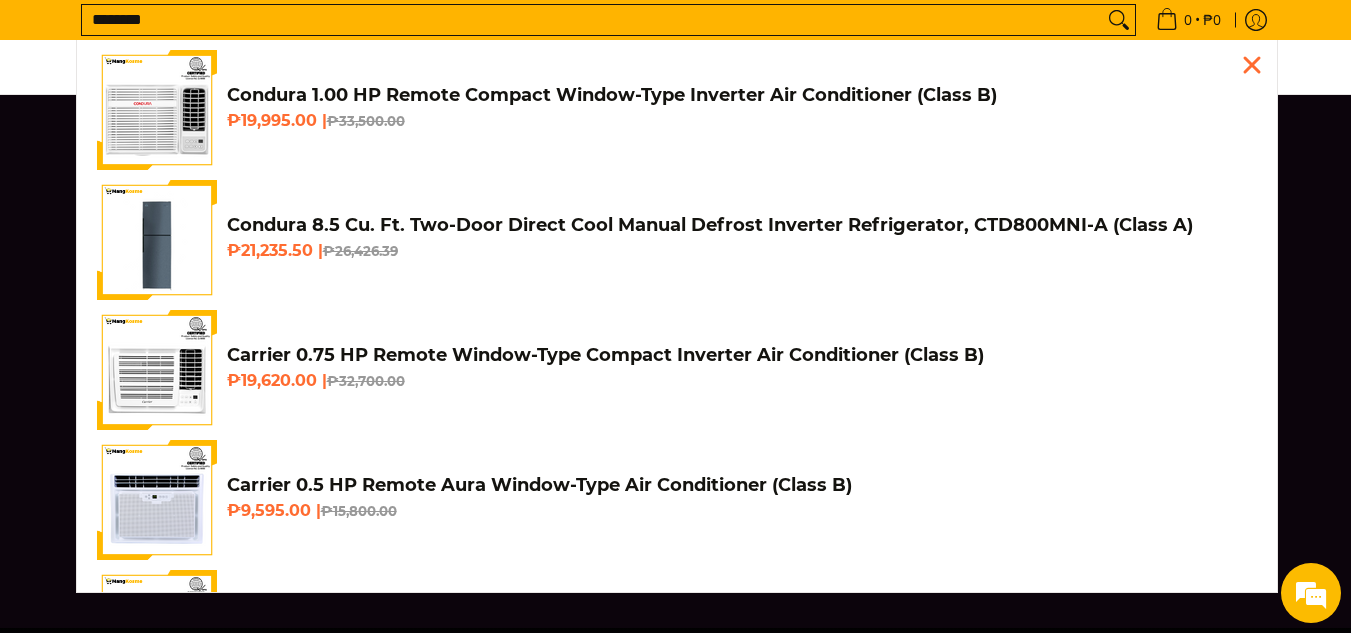 scroll, scrollTop: 0, scrollLeft: 2385, axis: horizontal 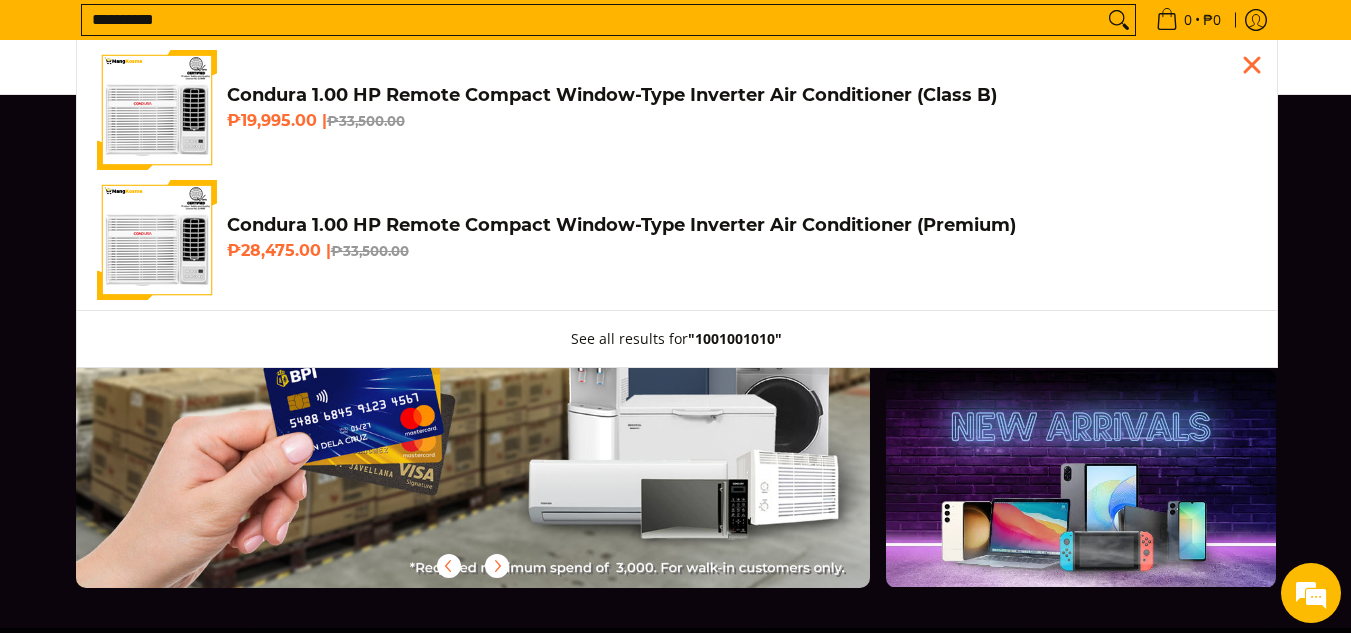 type on "**********" 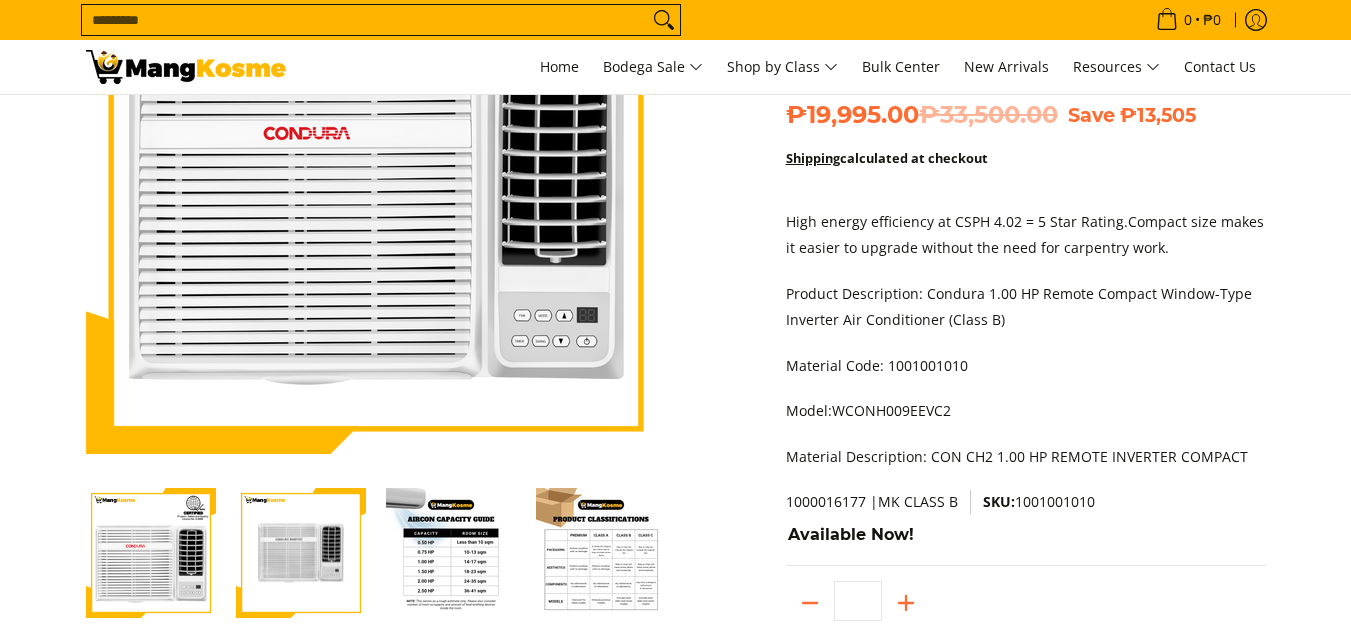 scroll, scrollTop: 0, scrollLeft: 0, axis: both 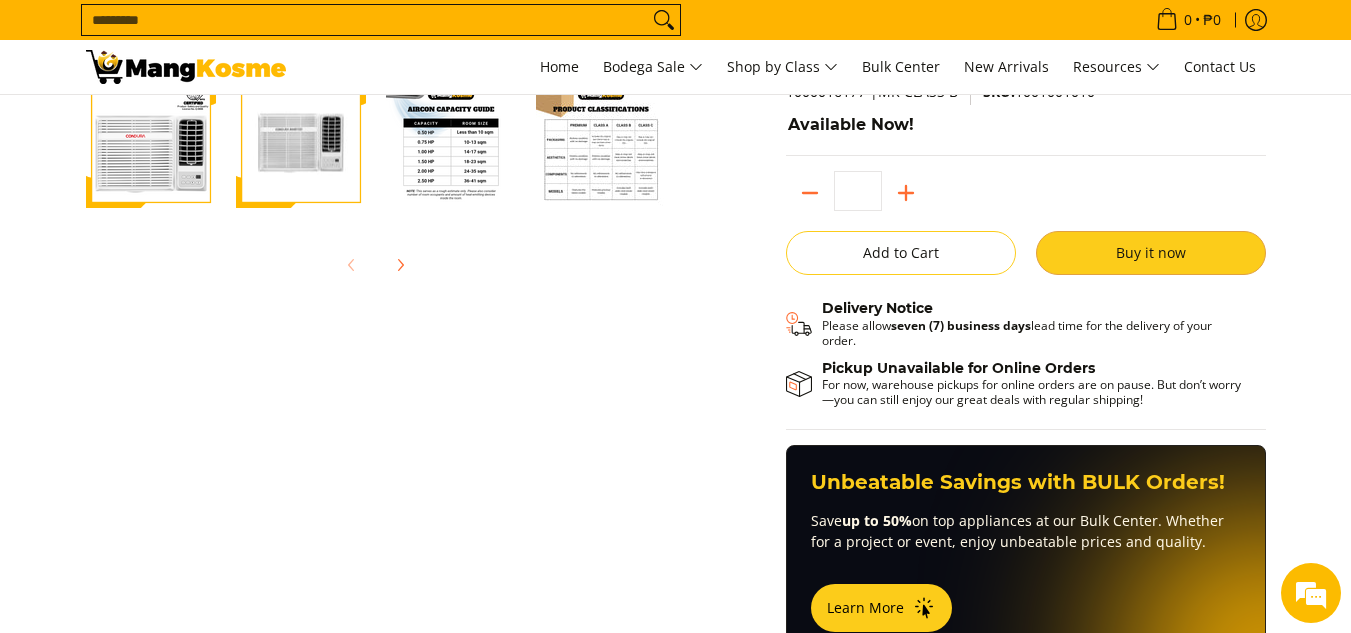 click on "Buy it now" at bounding box center [1151, 253] 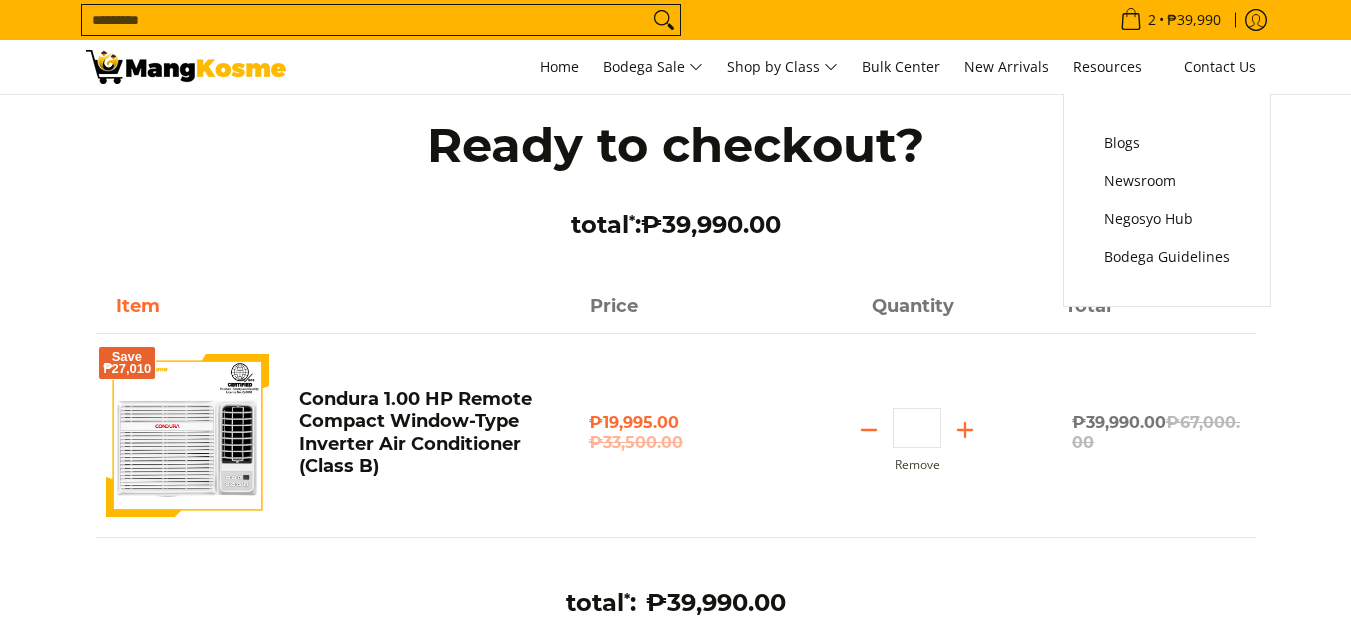 scroll, scrollTop: 0, scrollLeft: 0, axis: both 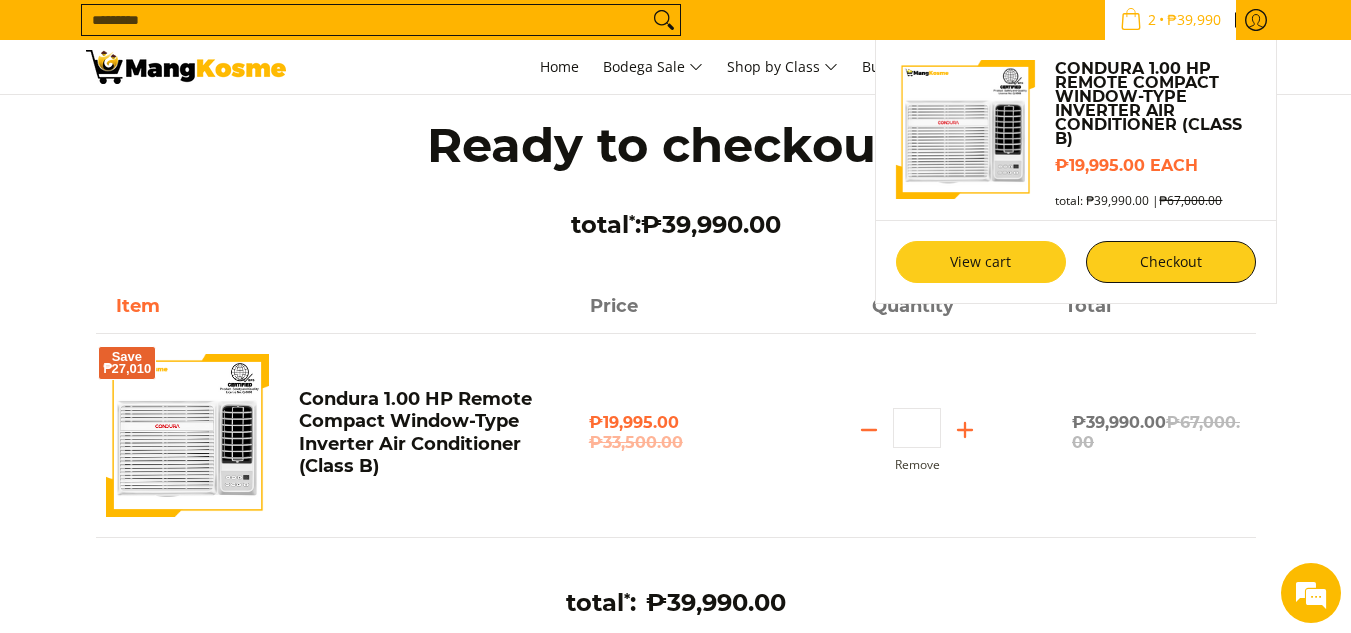 click on "View cart" at bounding box center [981, 262] 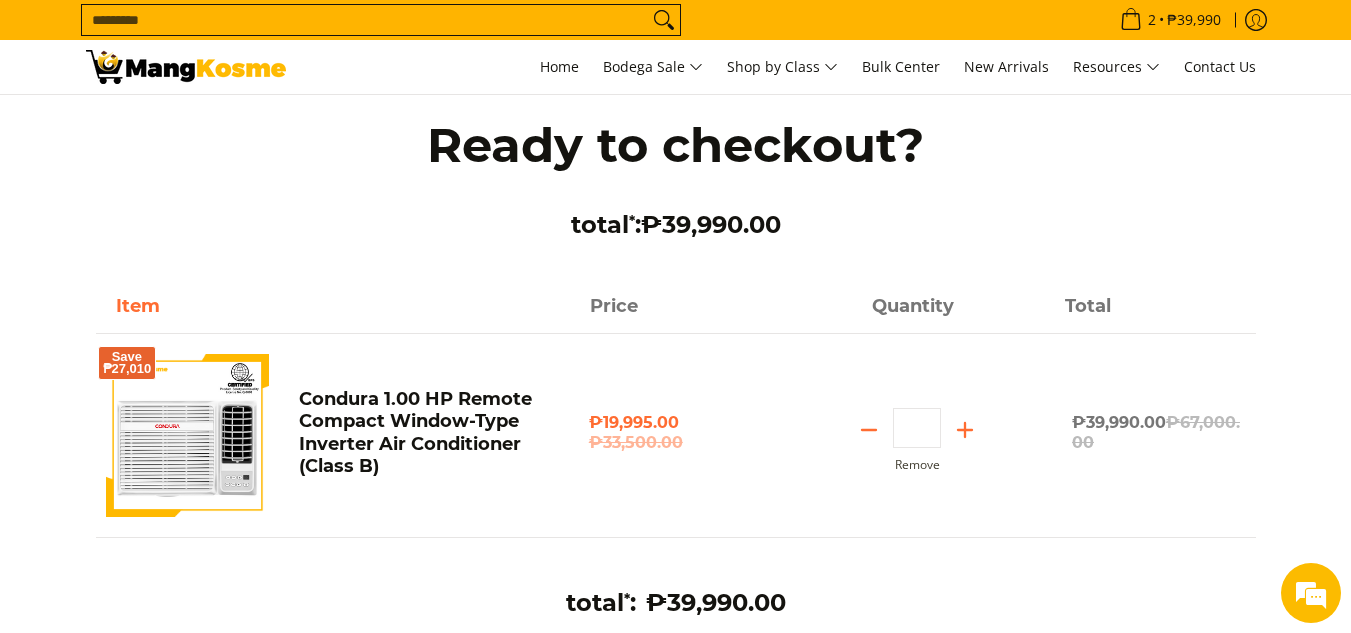 scroll, scrollTop: 0, scrollLeft: 0, axis: both 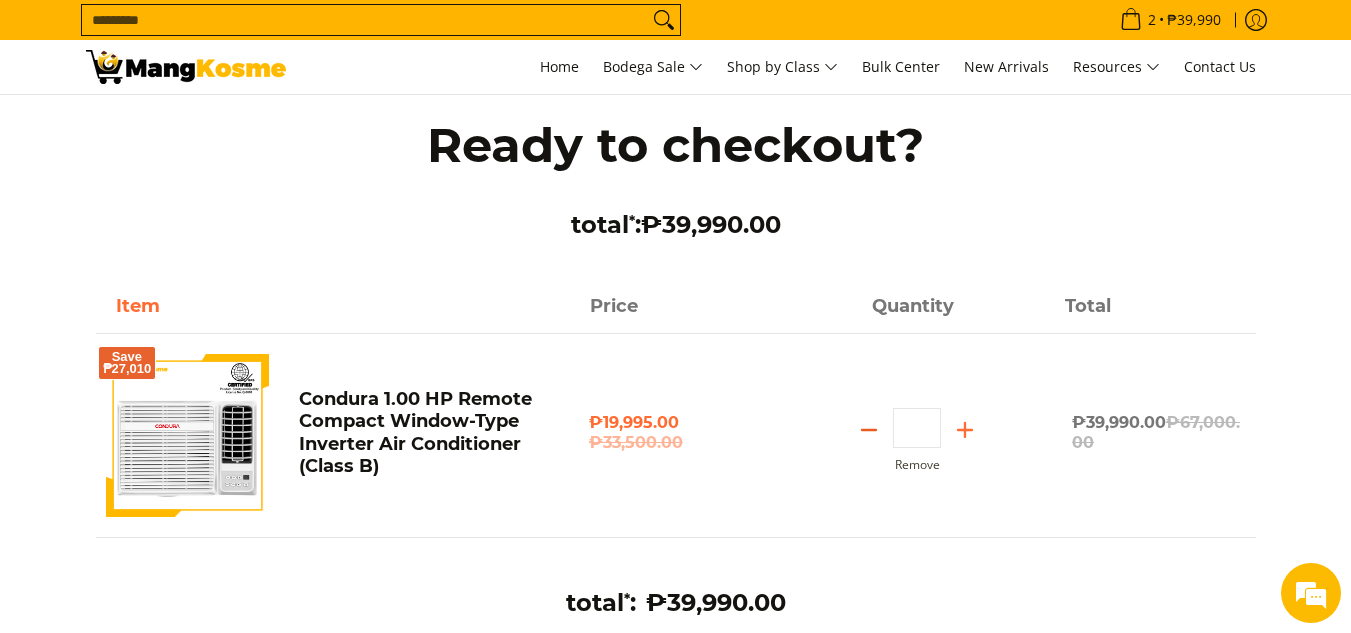 click 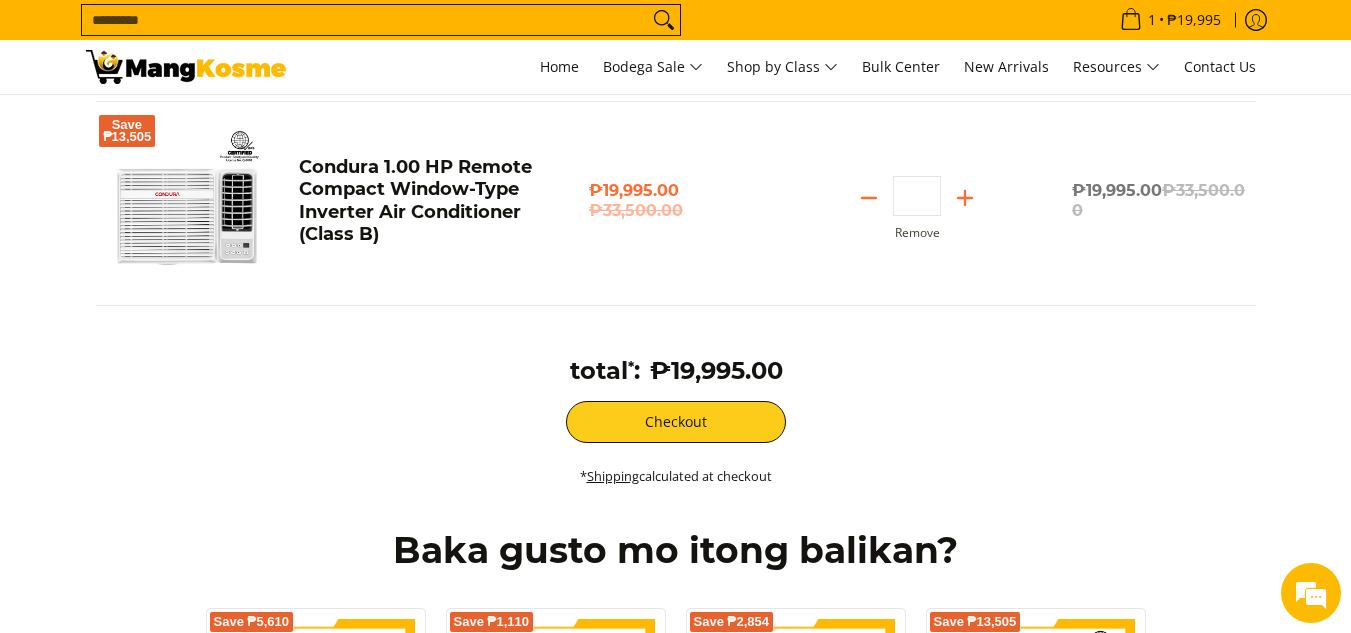 scroll, scrollTop: 235, scrollLeft: 0, axis: vertical 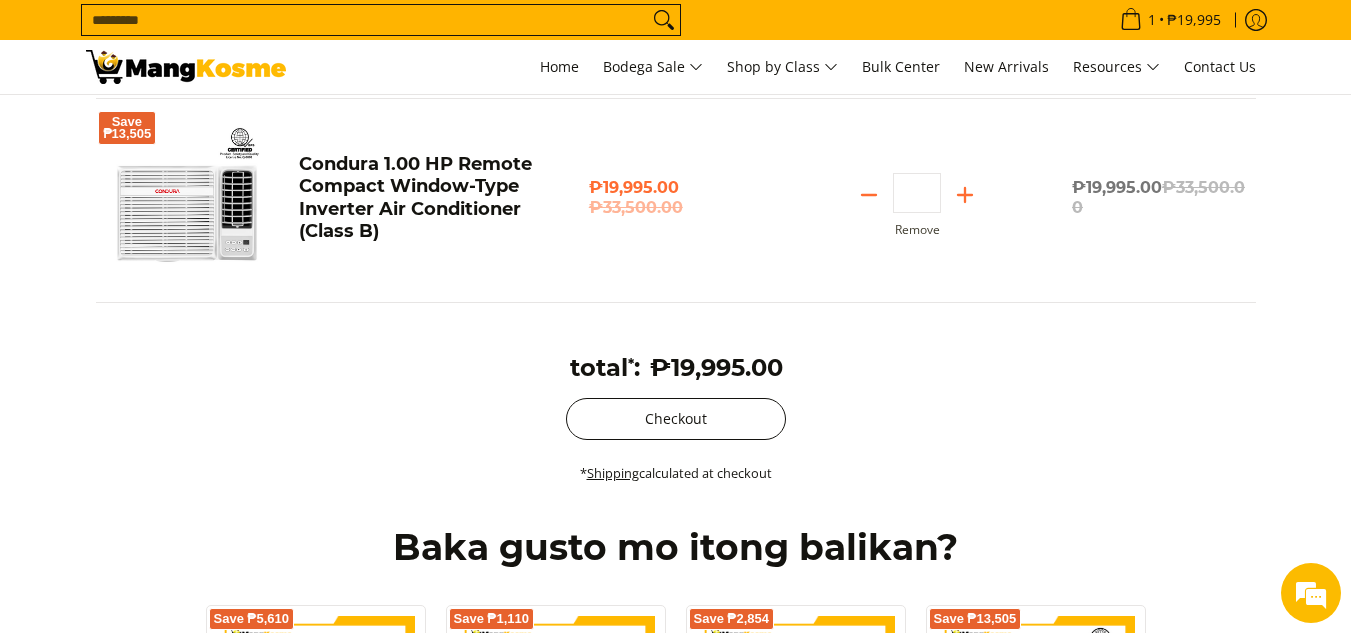 click on "Checkout" at bounding box center [676, 419] 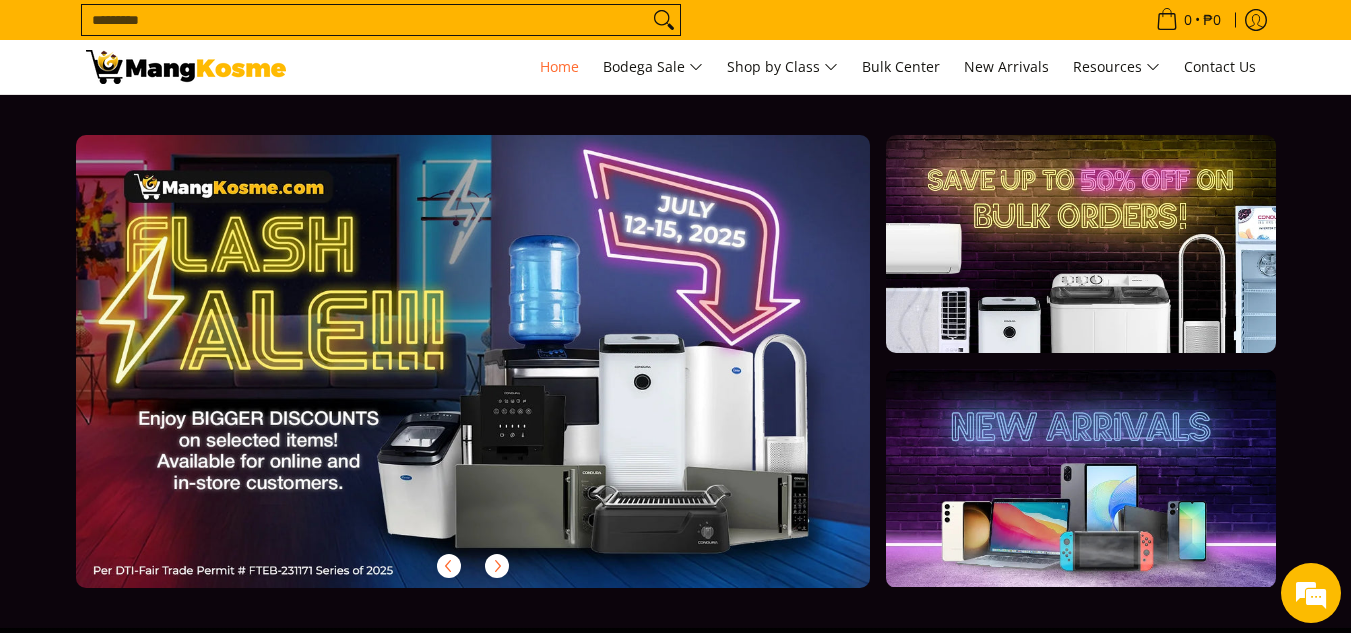 scroll, scrollTop: 0, scrollLeft: 0, axis: both 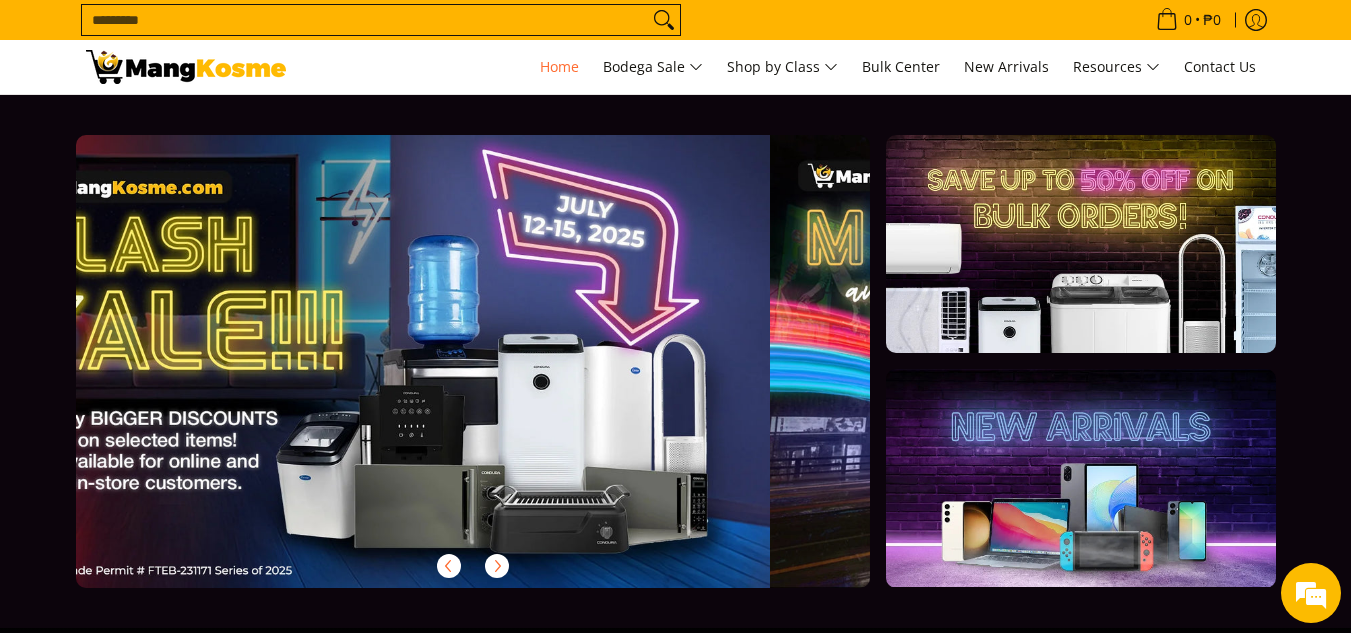 click on "Search..." at bounding box center [365, 20] 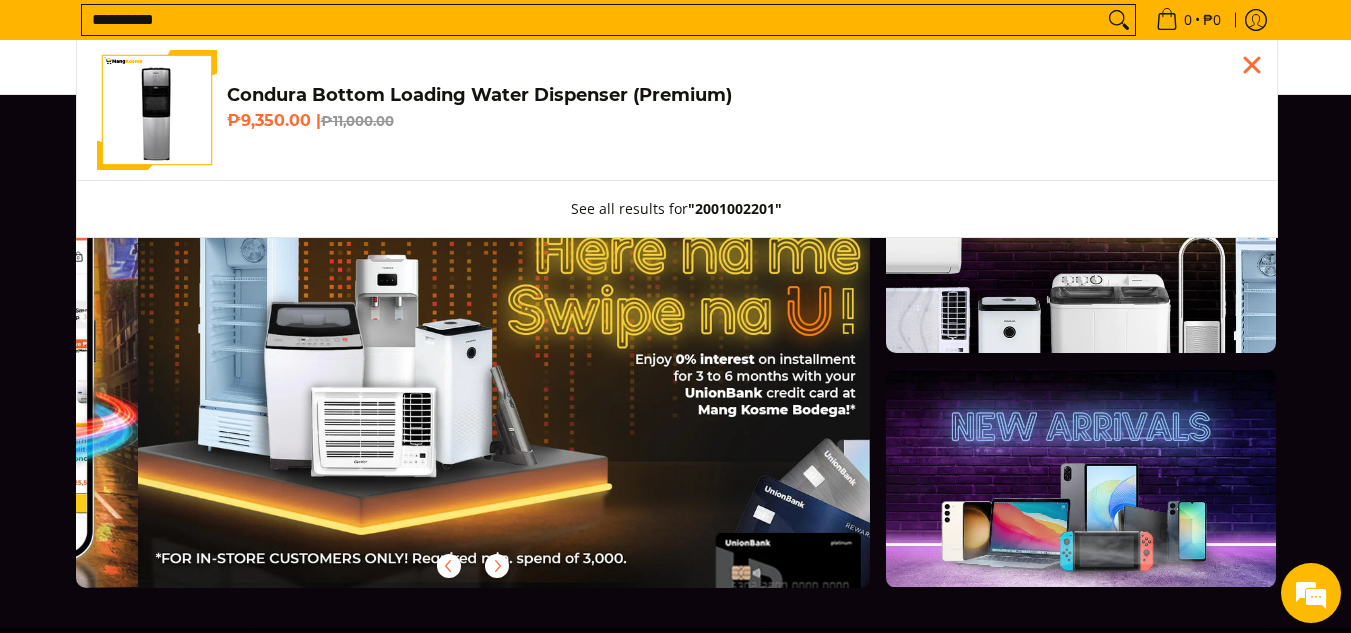 scroll, scrollTop: 0, scrollLeft: 1590, axis: horizontal 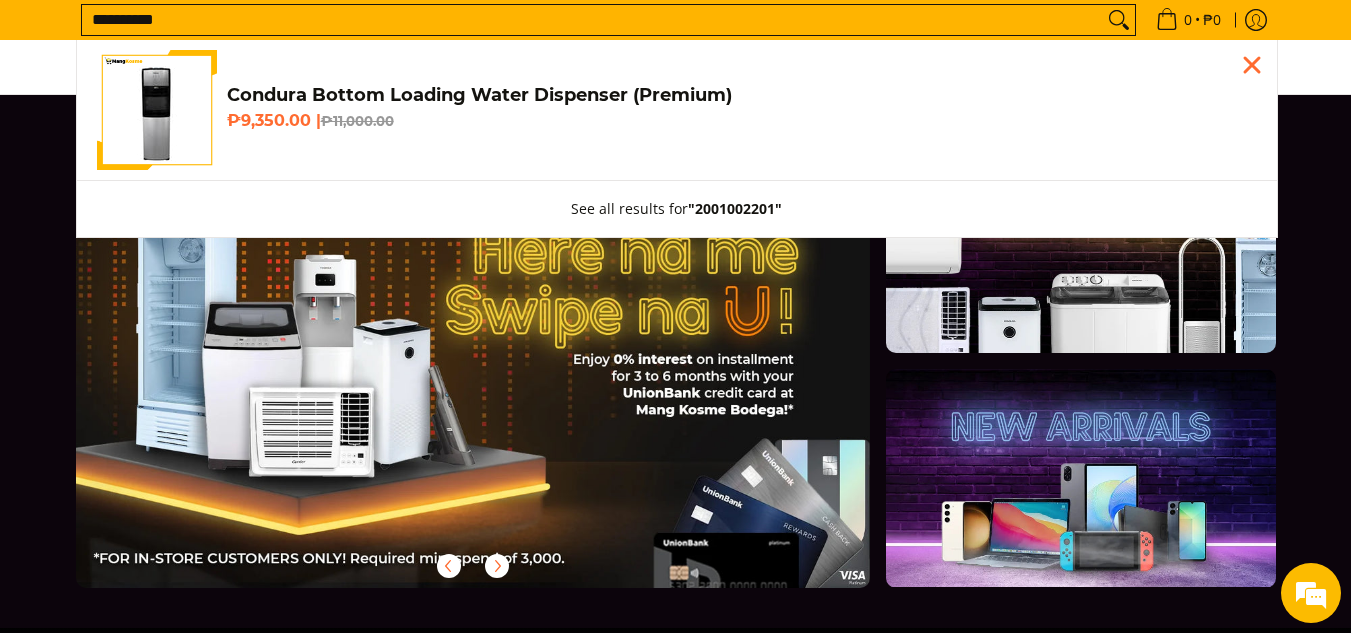 type on "**********" 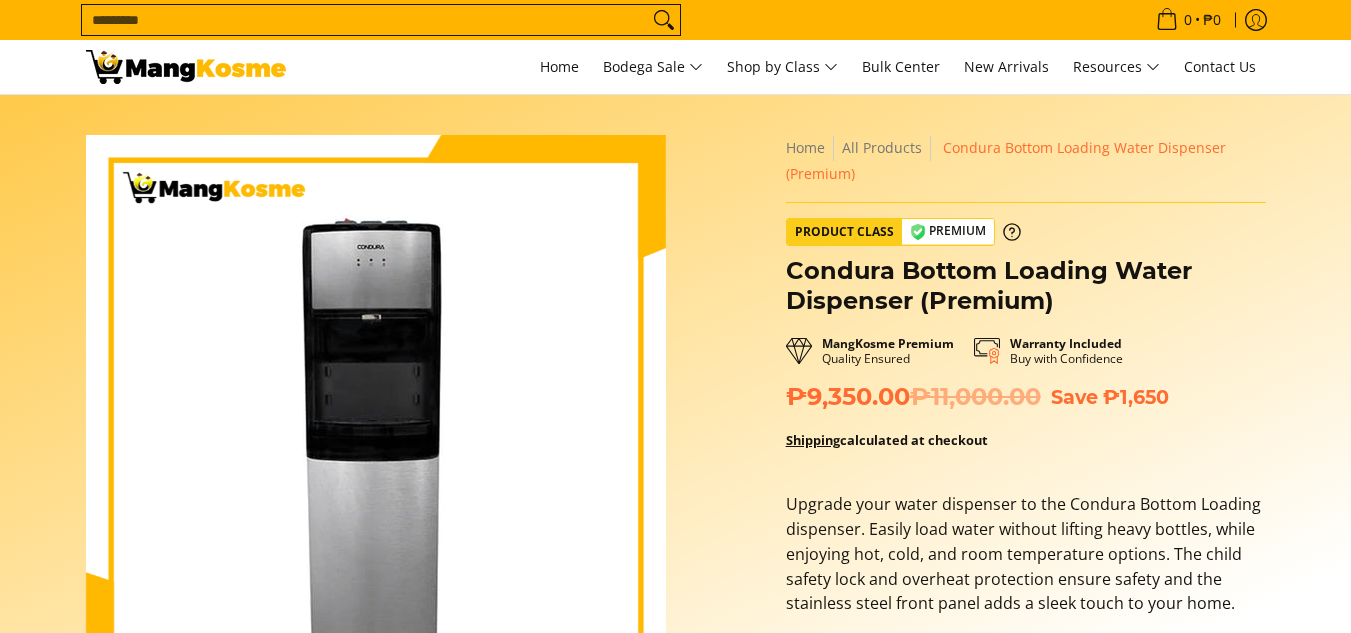 scroll, scrollTop: 0, scrollLeft: 0, axis: both 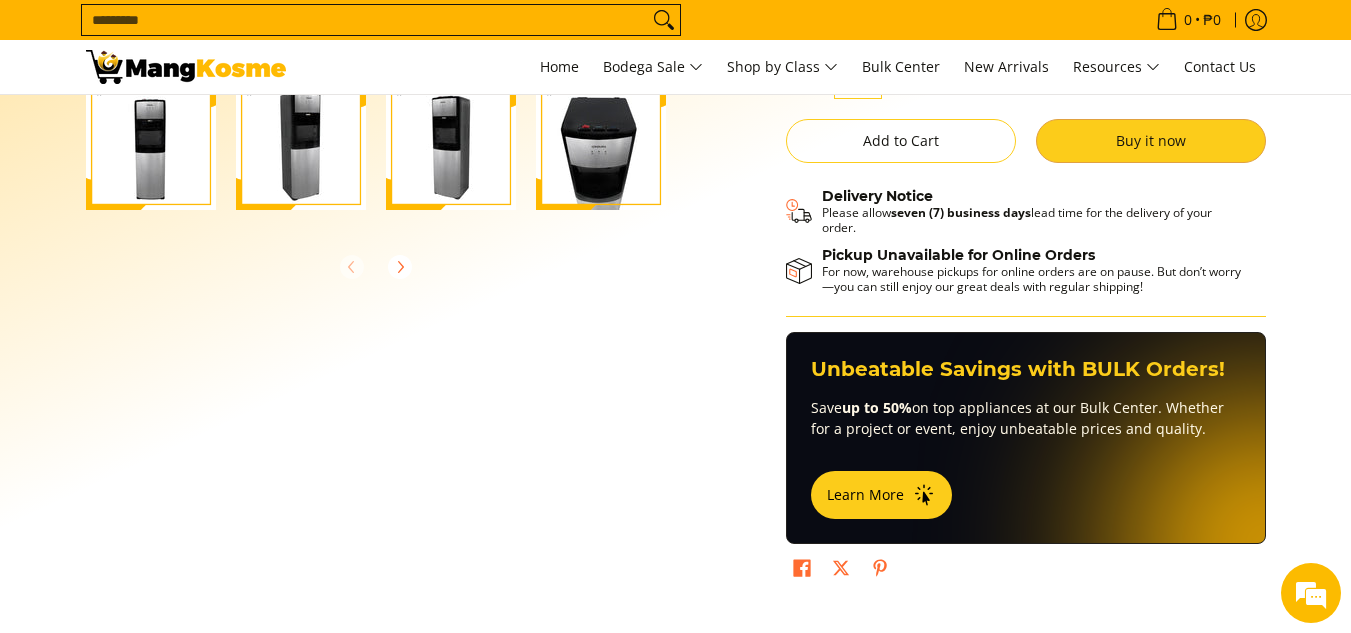 click on "Buy it now" at bounding box center (1151, 141) 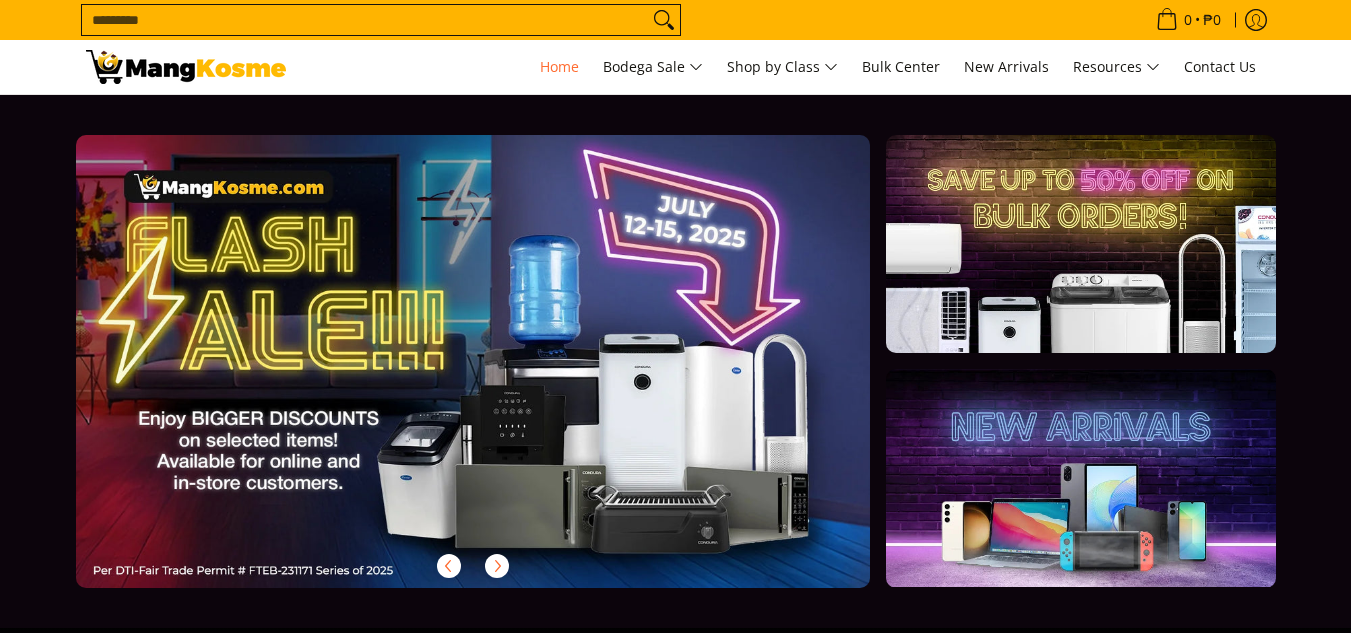 scroll, scrollTop: 0, scrollLeft: 0, axis: both 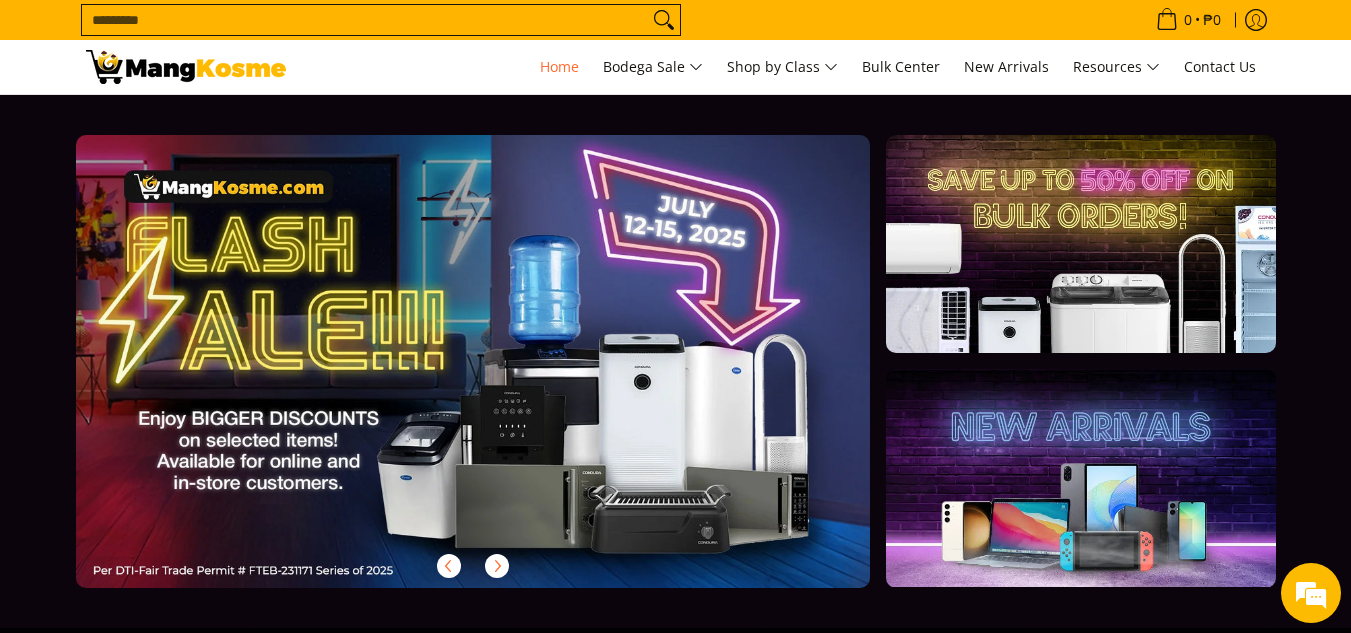 click on "Search..." at bounding box center [365, 20] 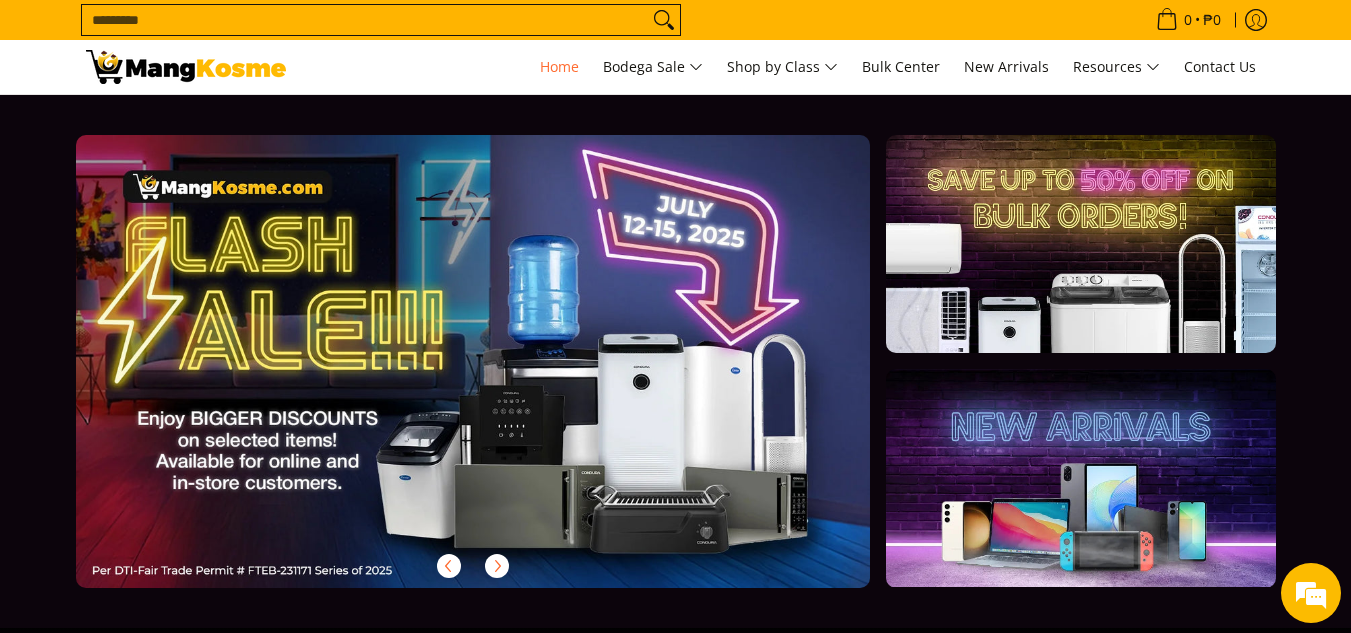 scroll, scrollTop: 0, scrollLeft: 0, axis: both 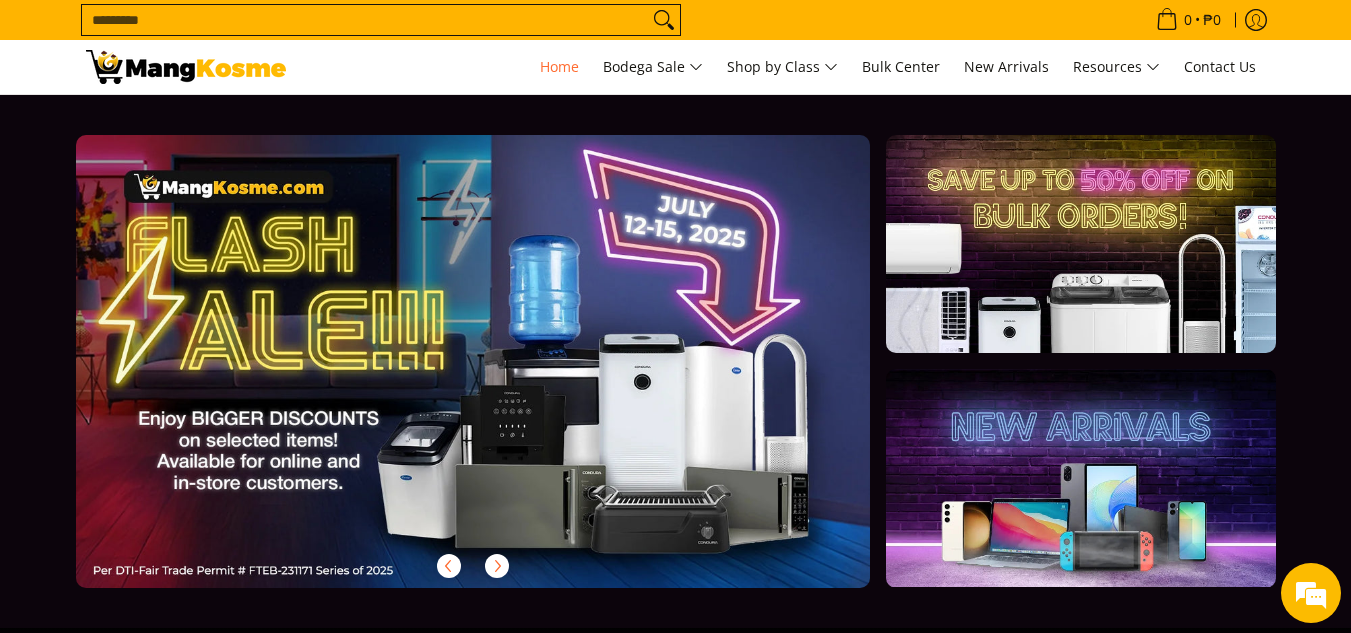 click on "Search..." at bounding box center [365, 20] 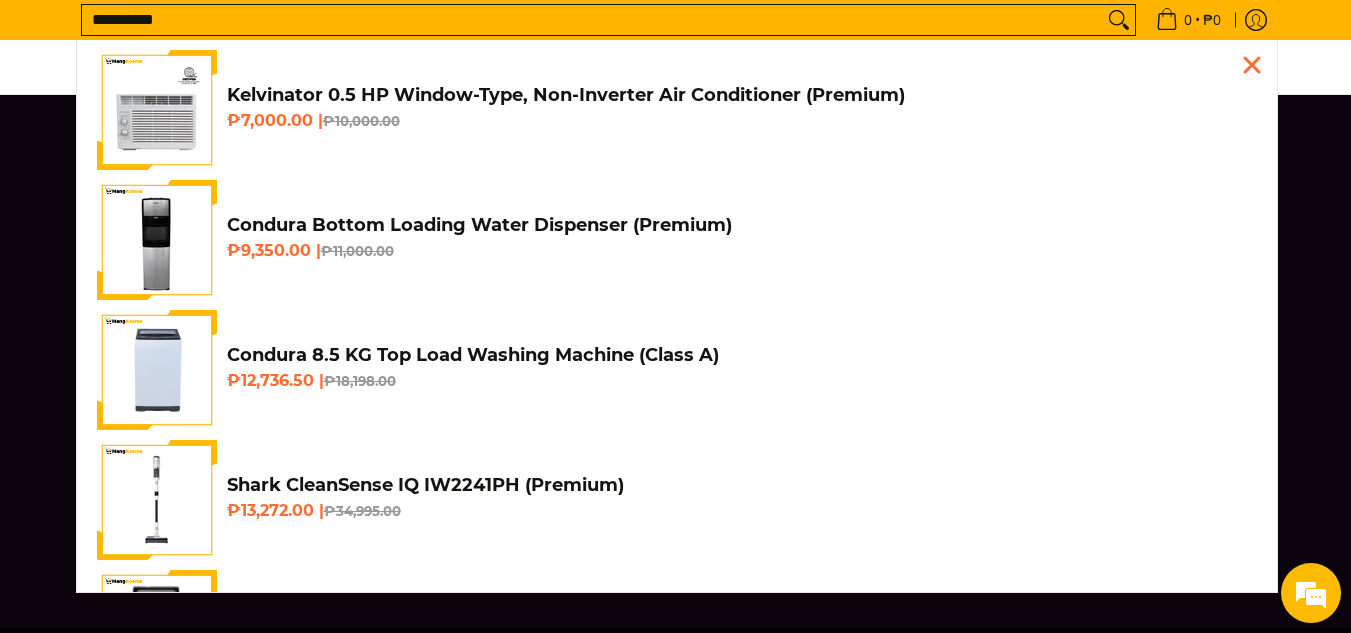 scroll, scrollTop: 0, scrollLeft: 795, axis: horizontal 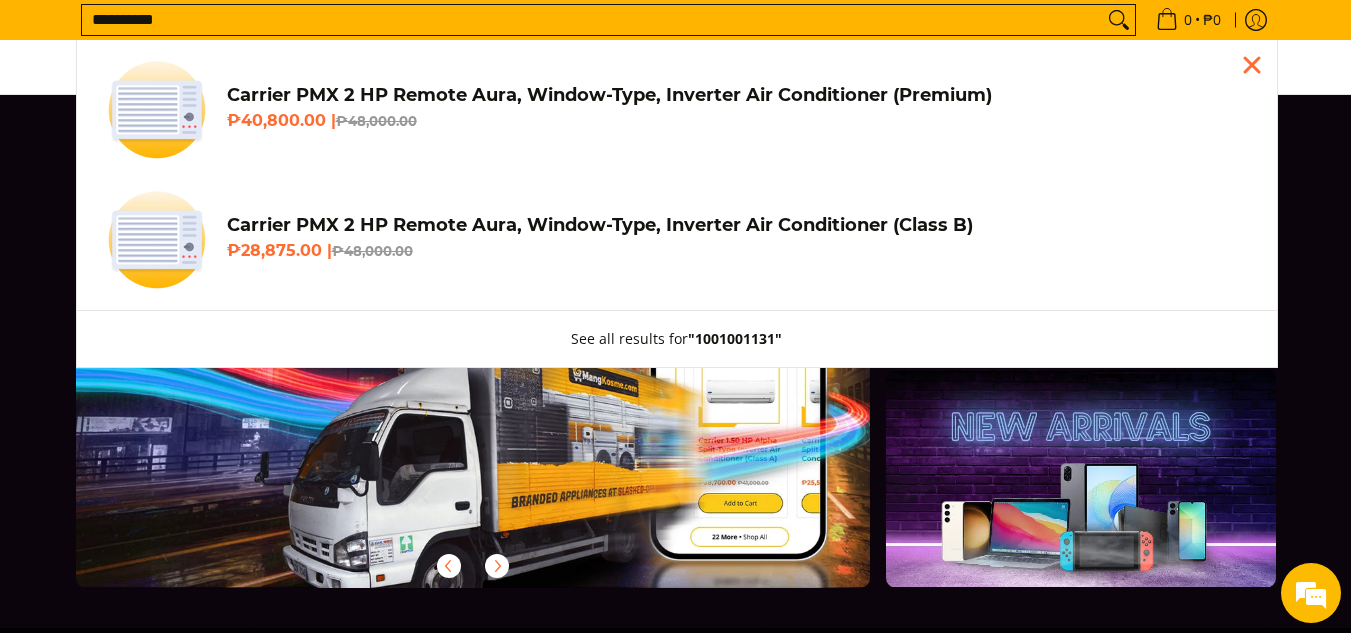 type on "**********" 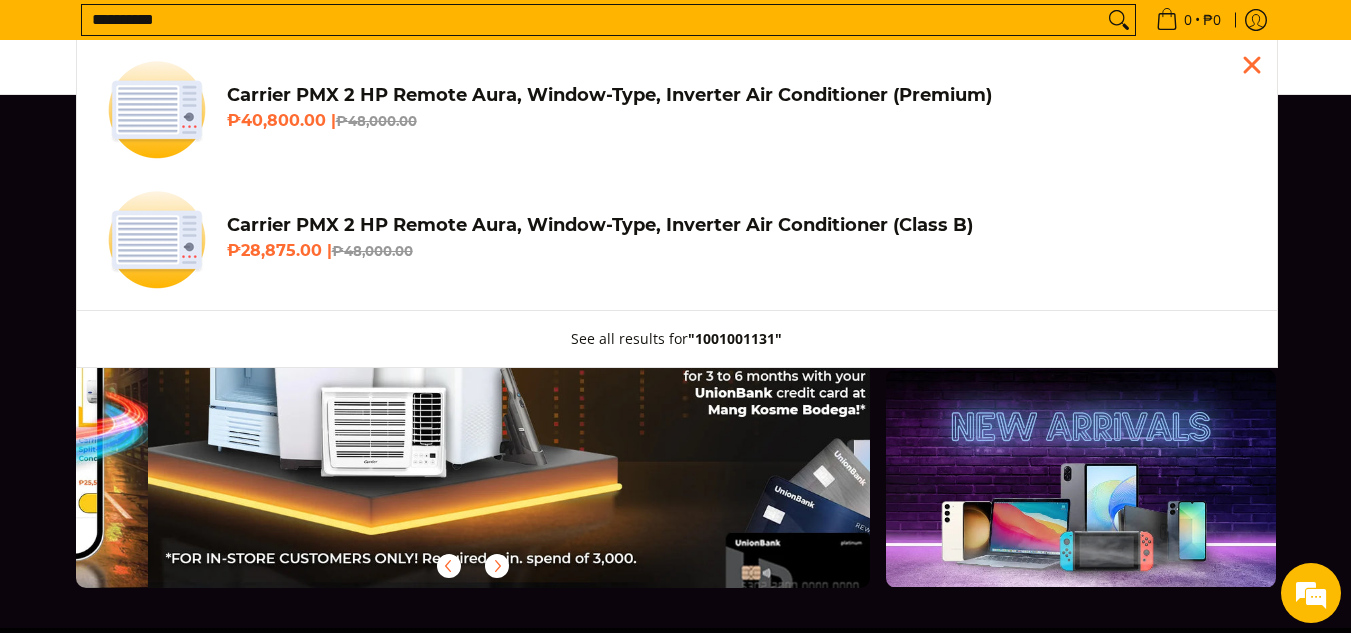 scroll, scrollTop: 0, scrollLeft: 1590, axis: horizontal 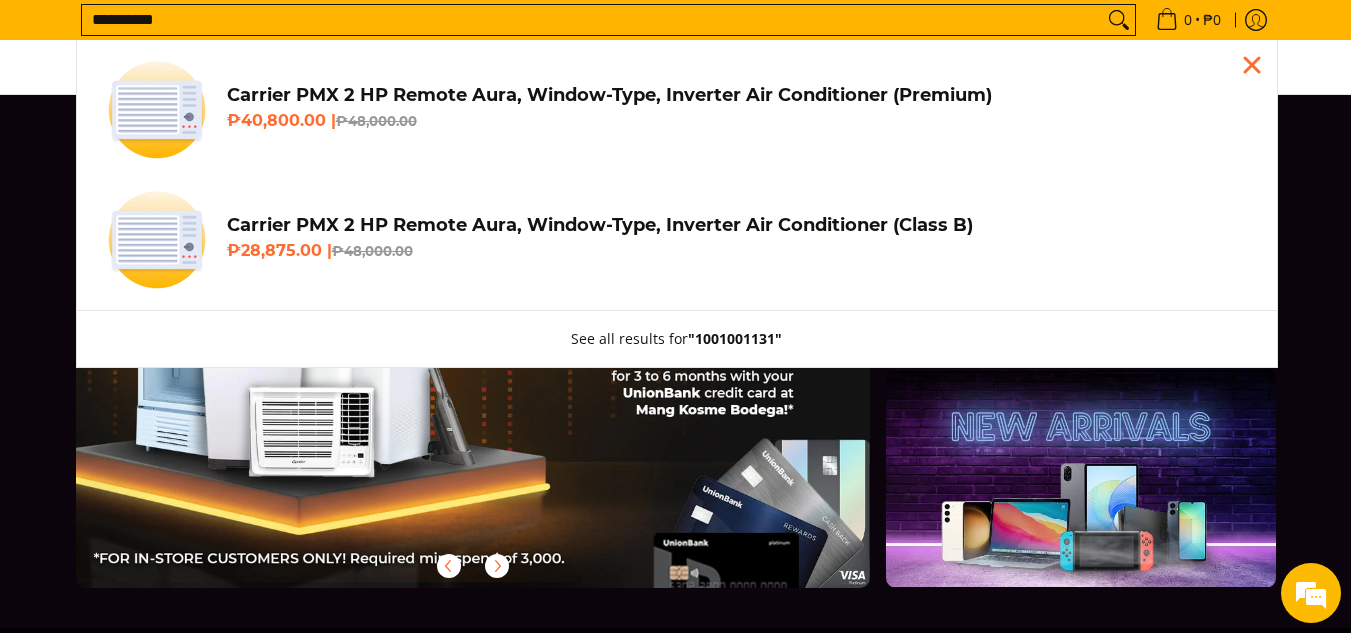 click on "Carrier PMX 2 HP Remote Aura, Window-Type, Inverter Air Conditioner (Class B)" at bounding box center [742, 225] 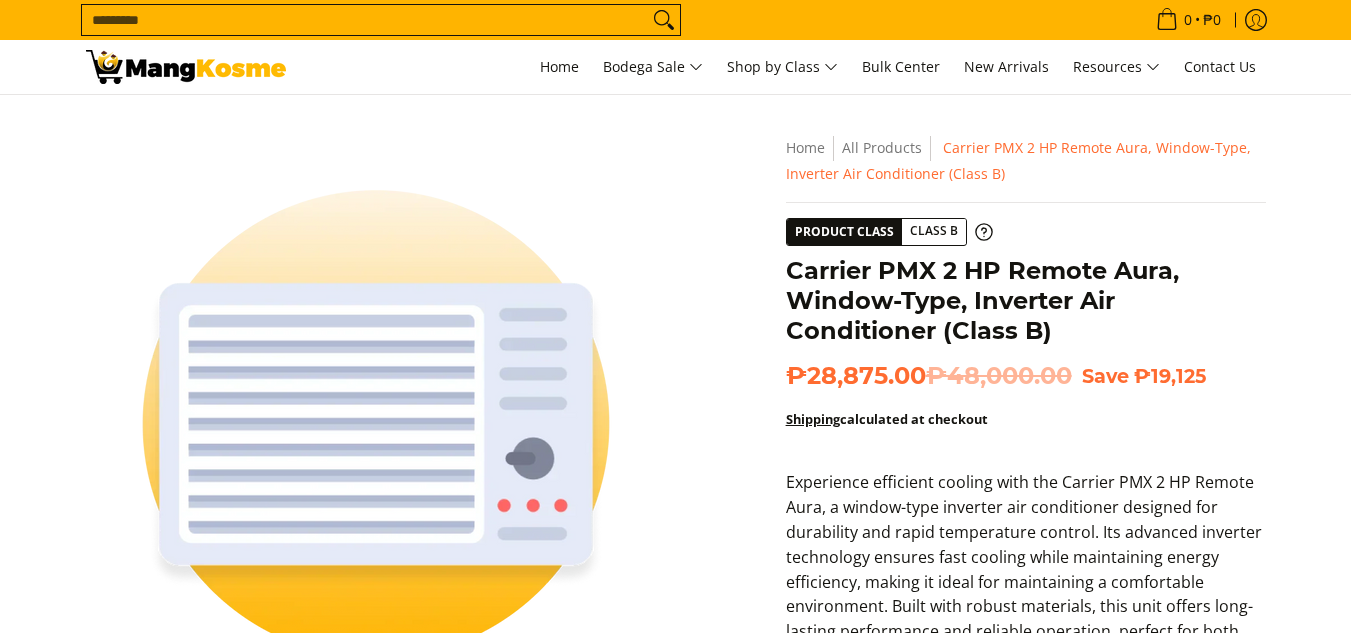 scroll, scrollTop: 178, scrollLeft: 0, axis: vertical 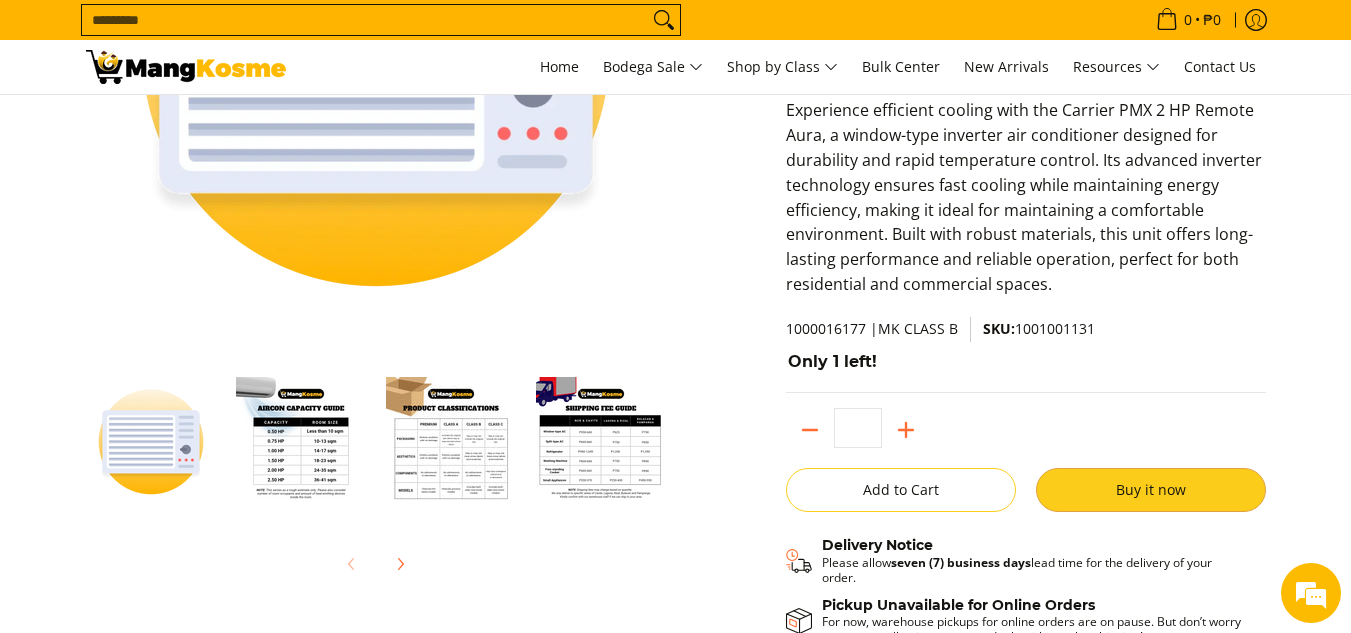 click on "Buy it now" at bounding box center [1151, 490] 